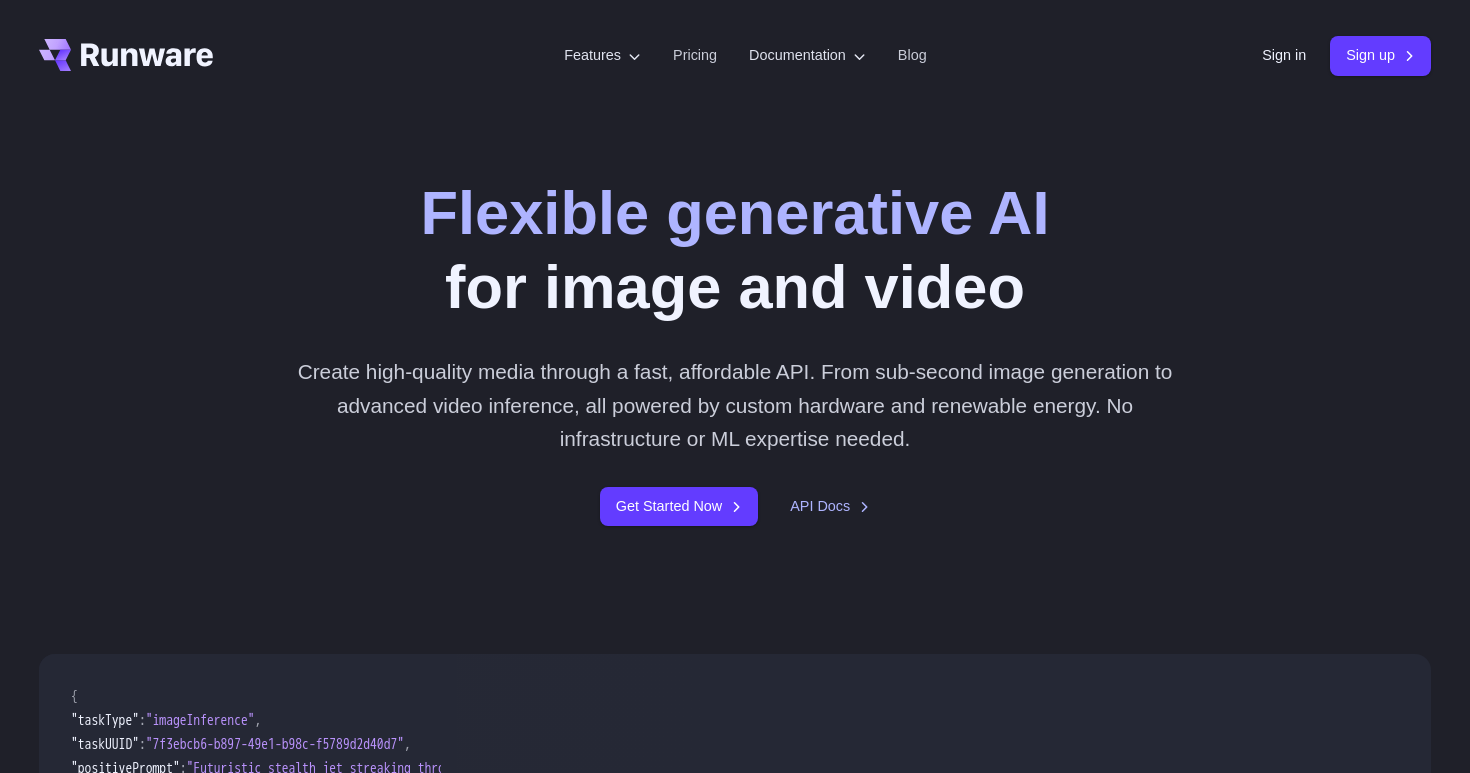 scroll, scrollTop: 0, scrollLeft: 0, axis: both 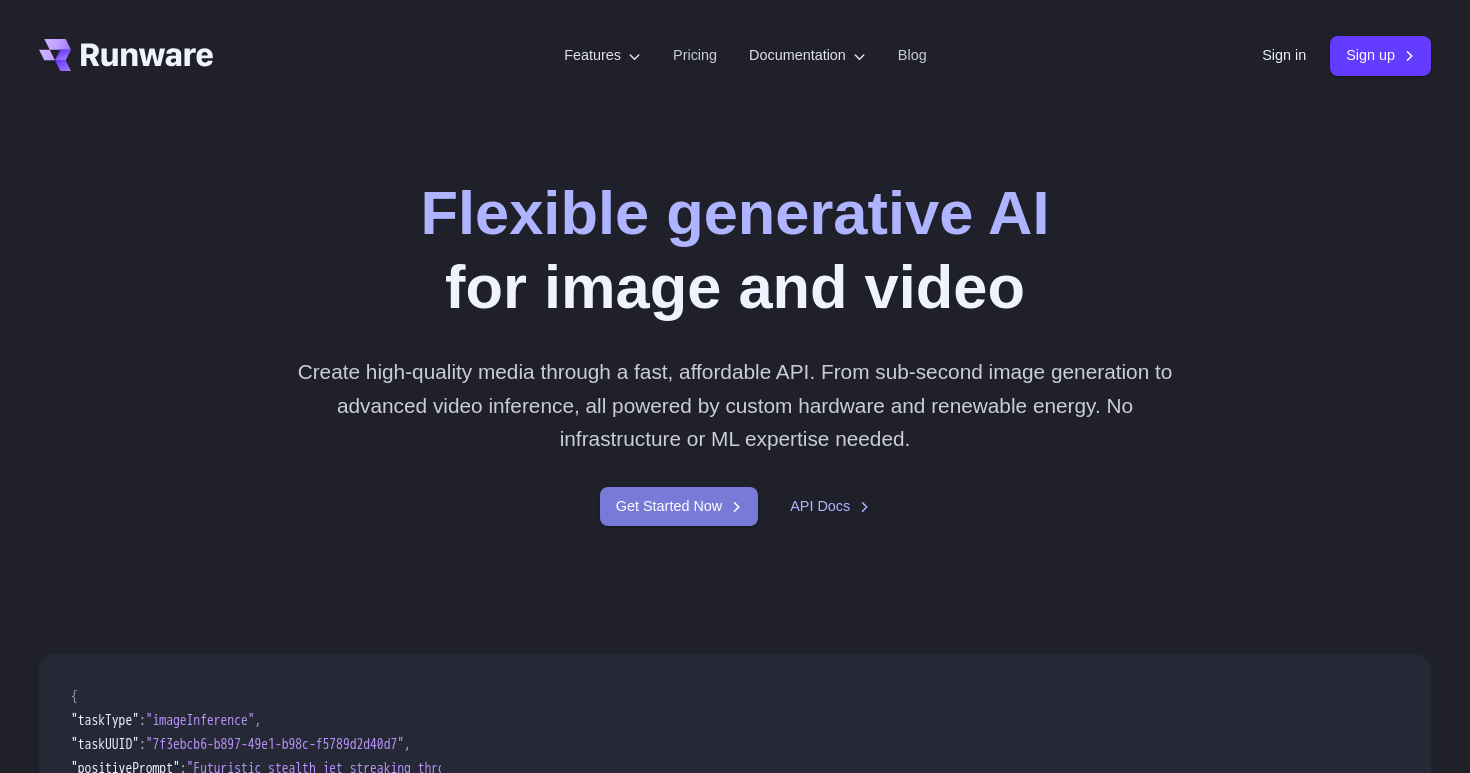 click on "Get Started Now" at bounding box center [679, 506] 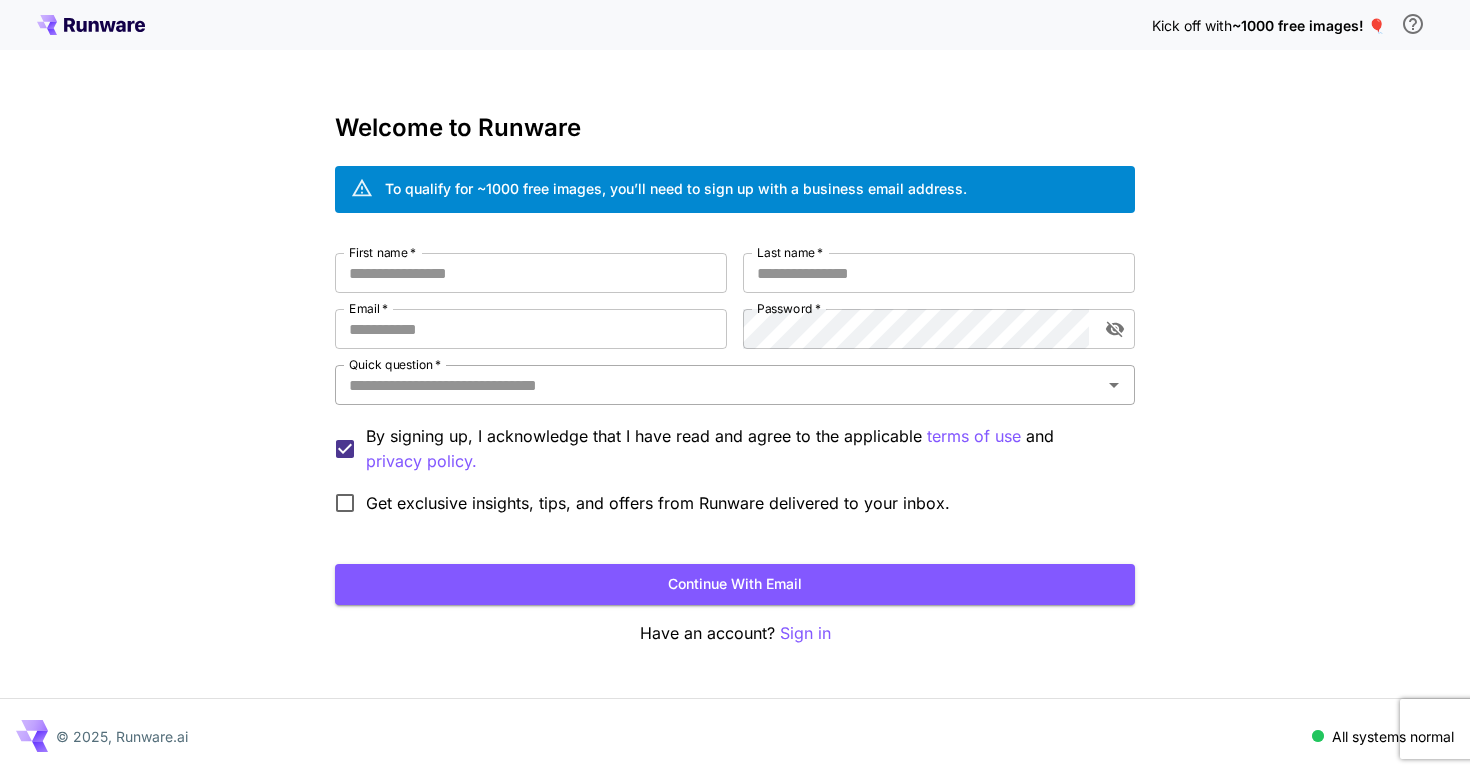 scroll, scrollTop: 0, scrollLeft: 0, axis: both 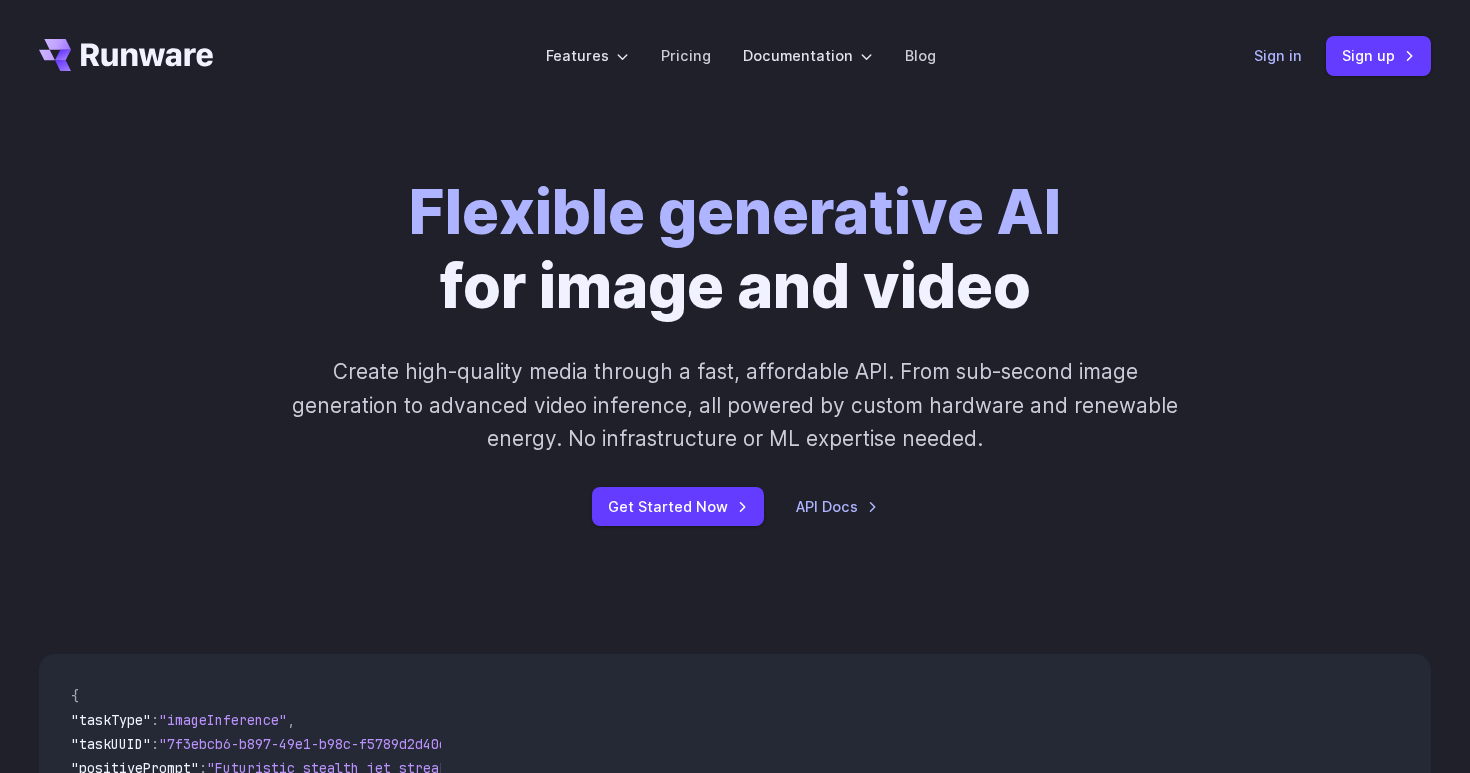 click on "Sign in" at bounding box center (1278, 55) 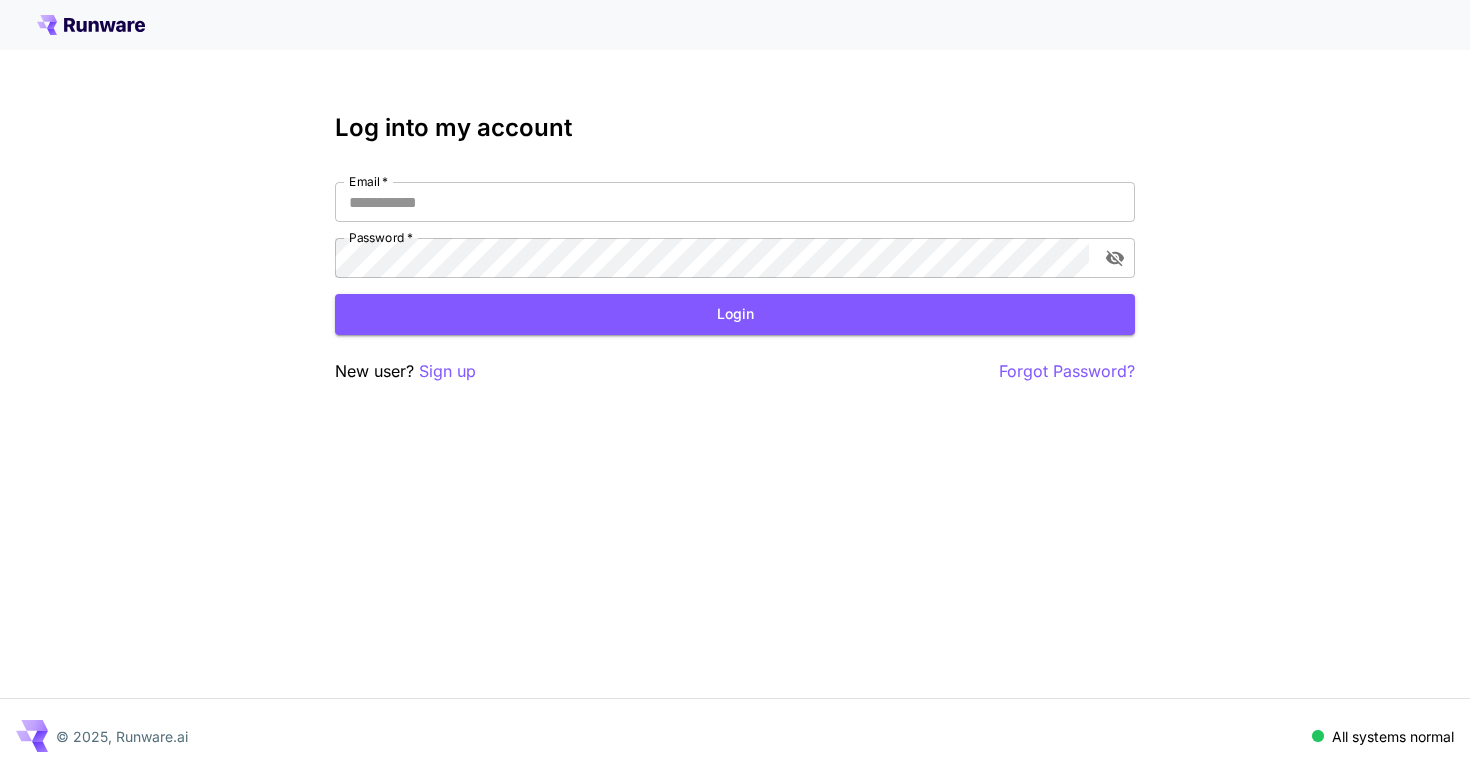 scroll, scrollTop: 0, scrollLeft: 0, axis: both 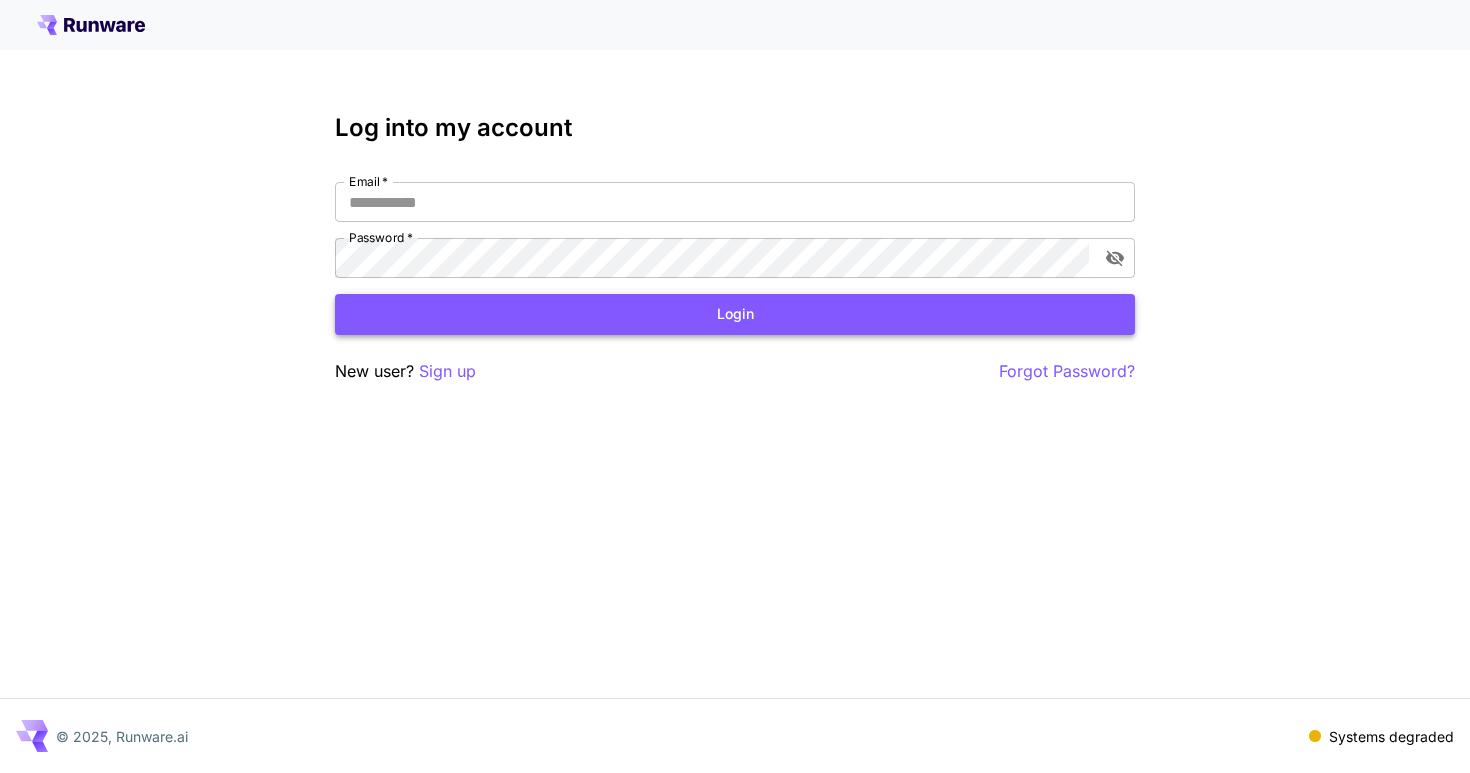type on "**********" 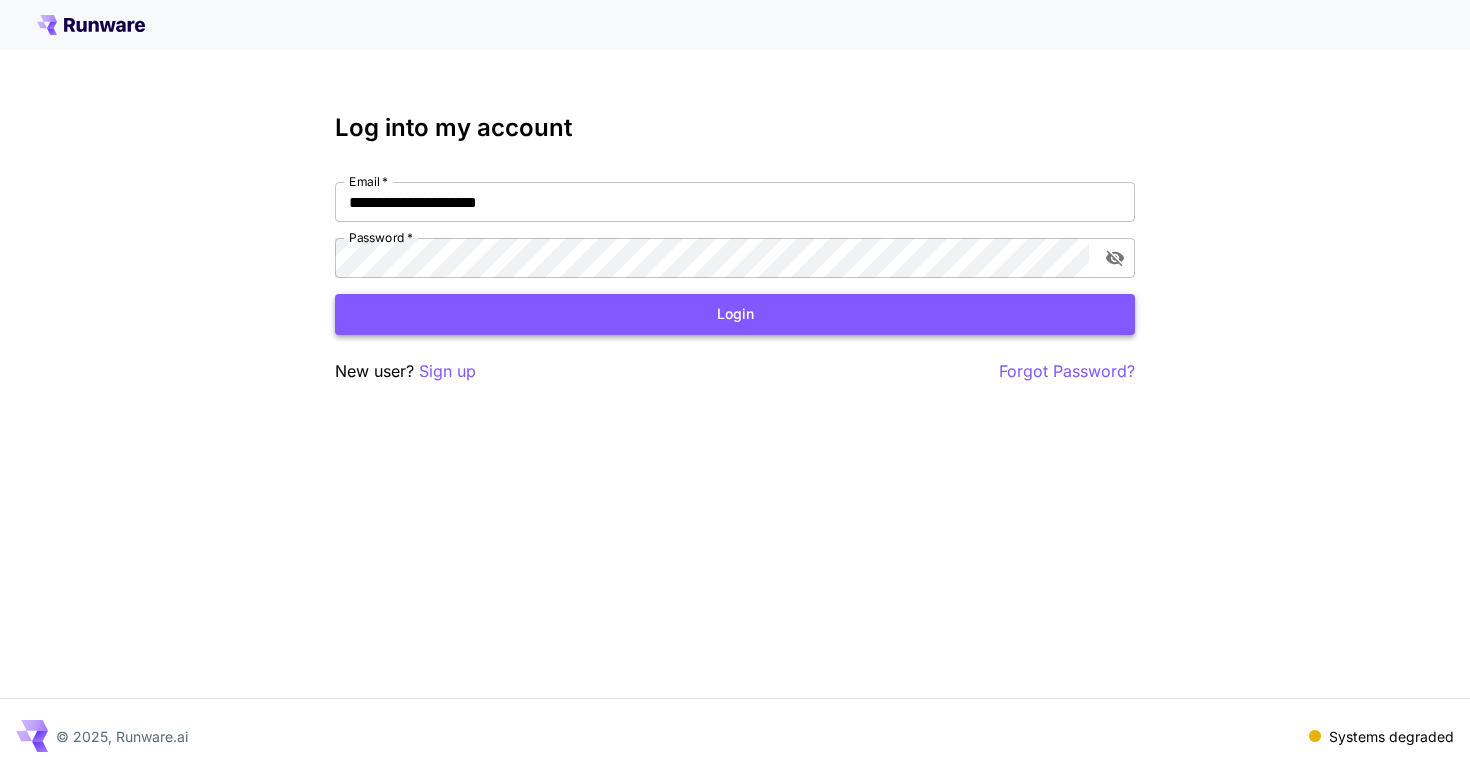 click on "Login" at bounding box center [735, 314] 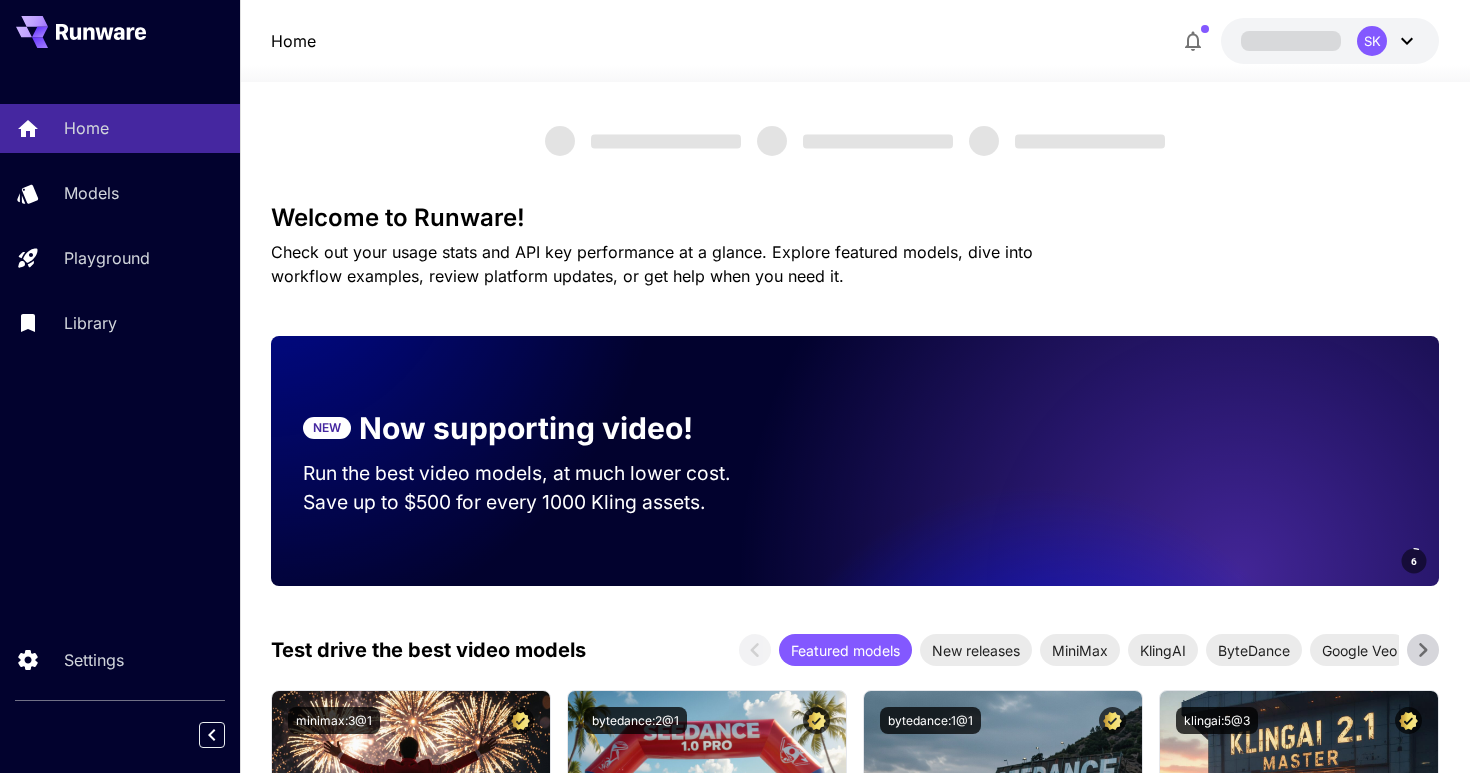 scroll, scrollTop: 0, scrollLeft: 0, axis: both 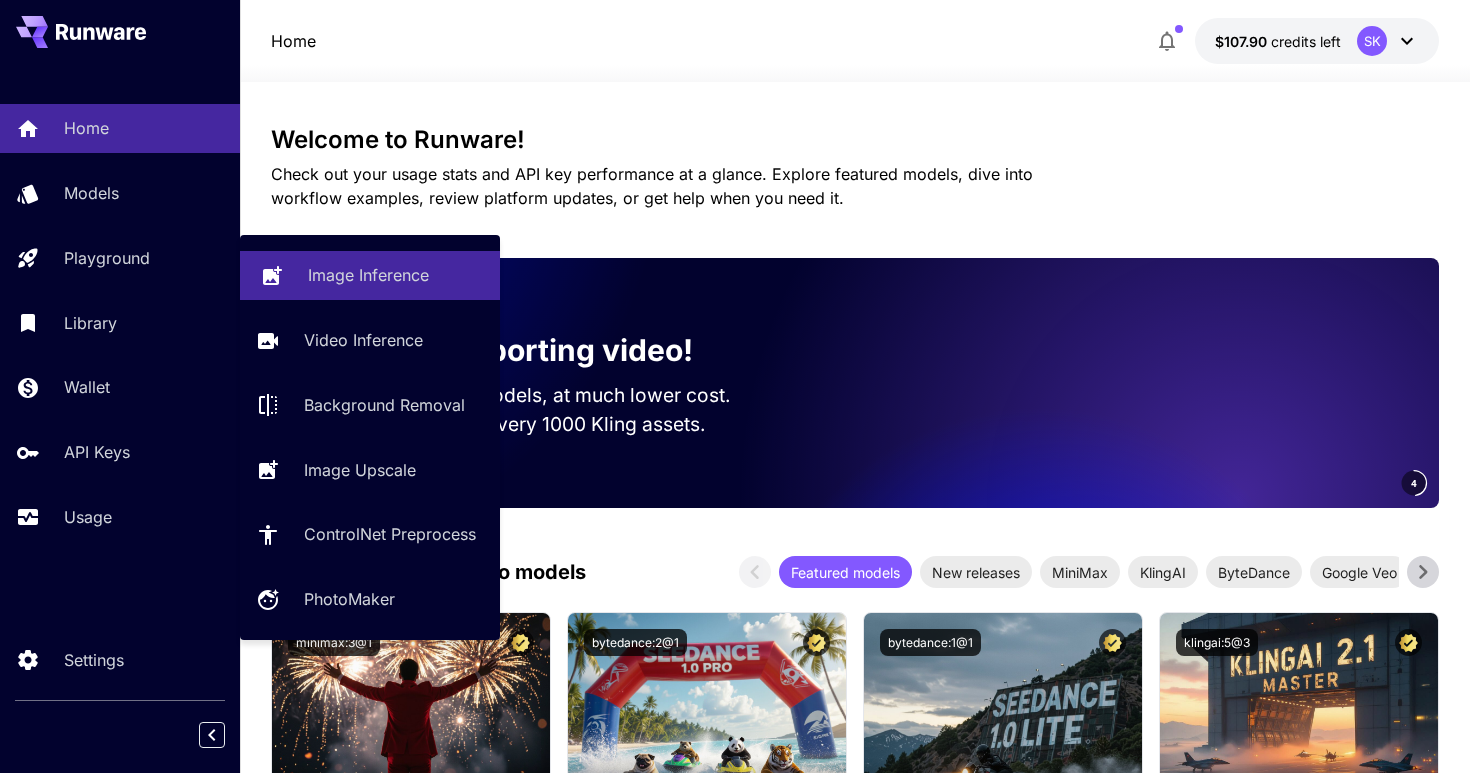 click 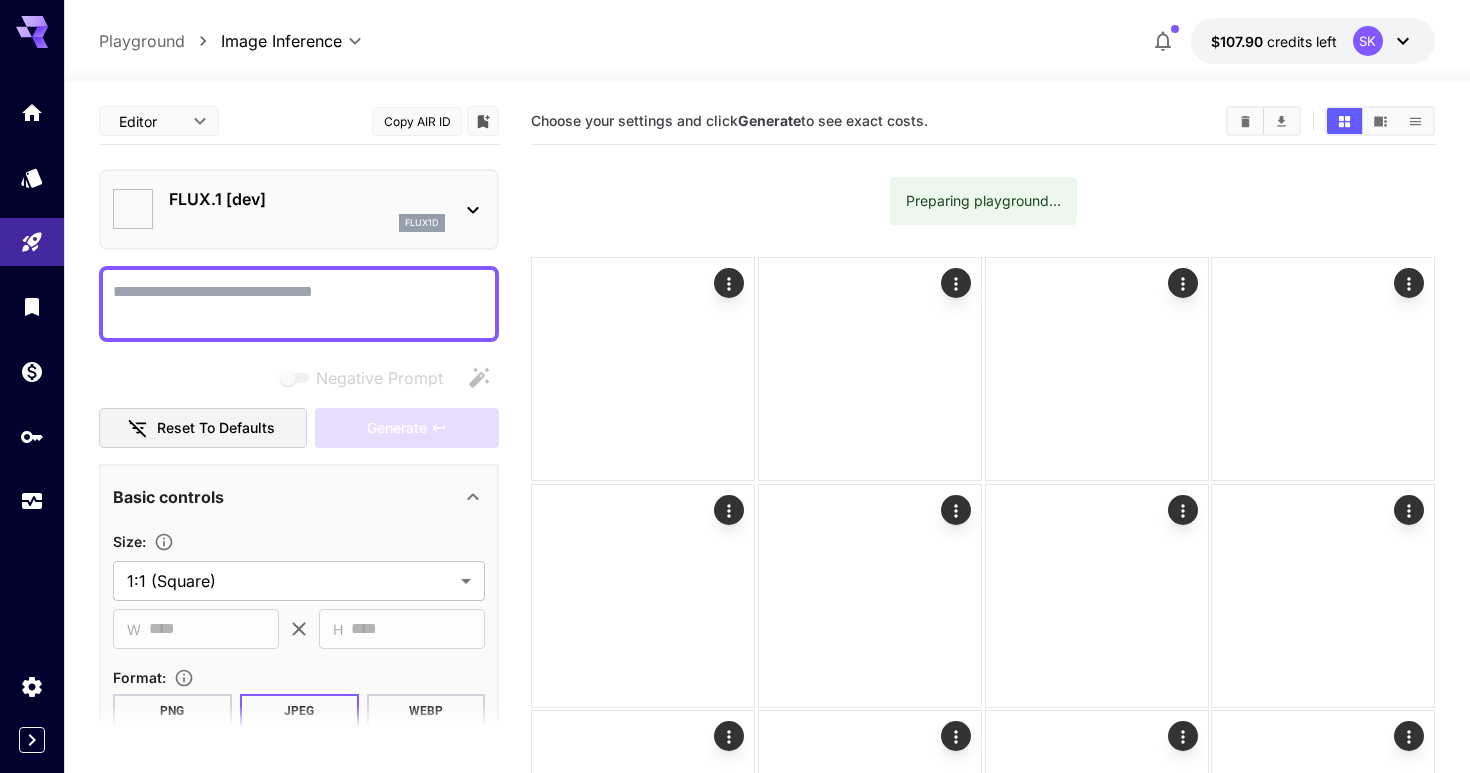 type on "**********" 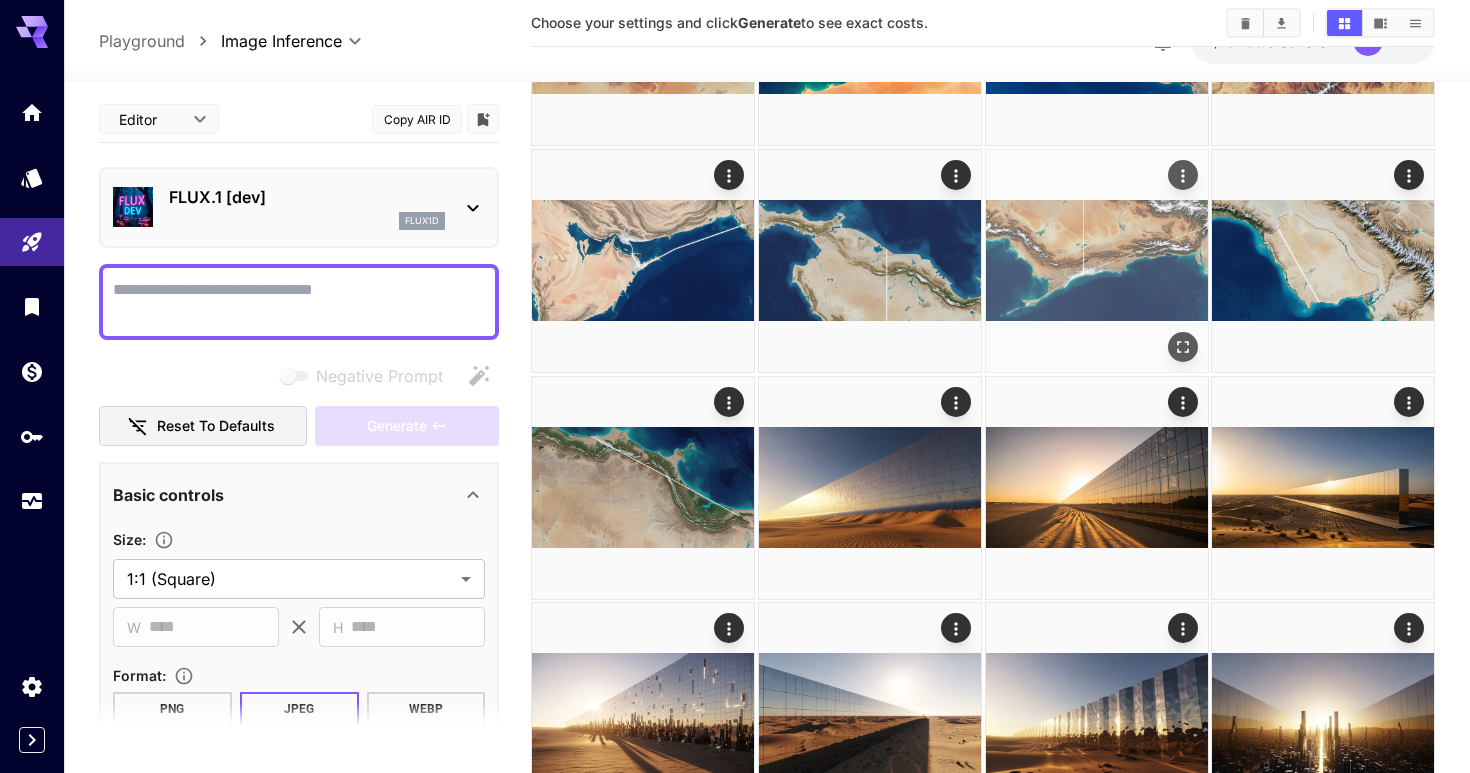 scroll, scrollTop: 1572, scrollLeft: 0, axis: vertical 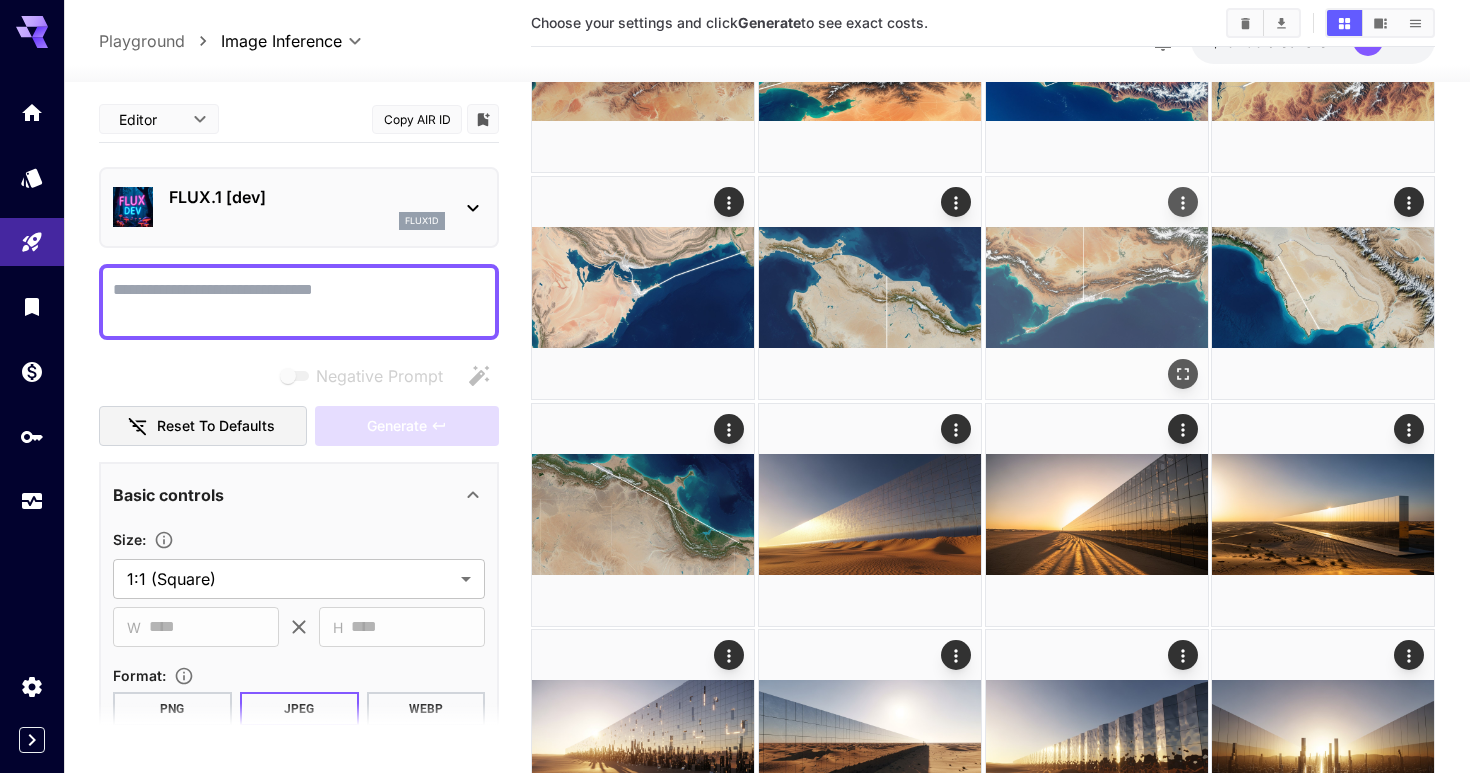 click 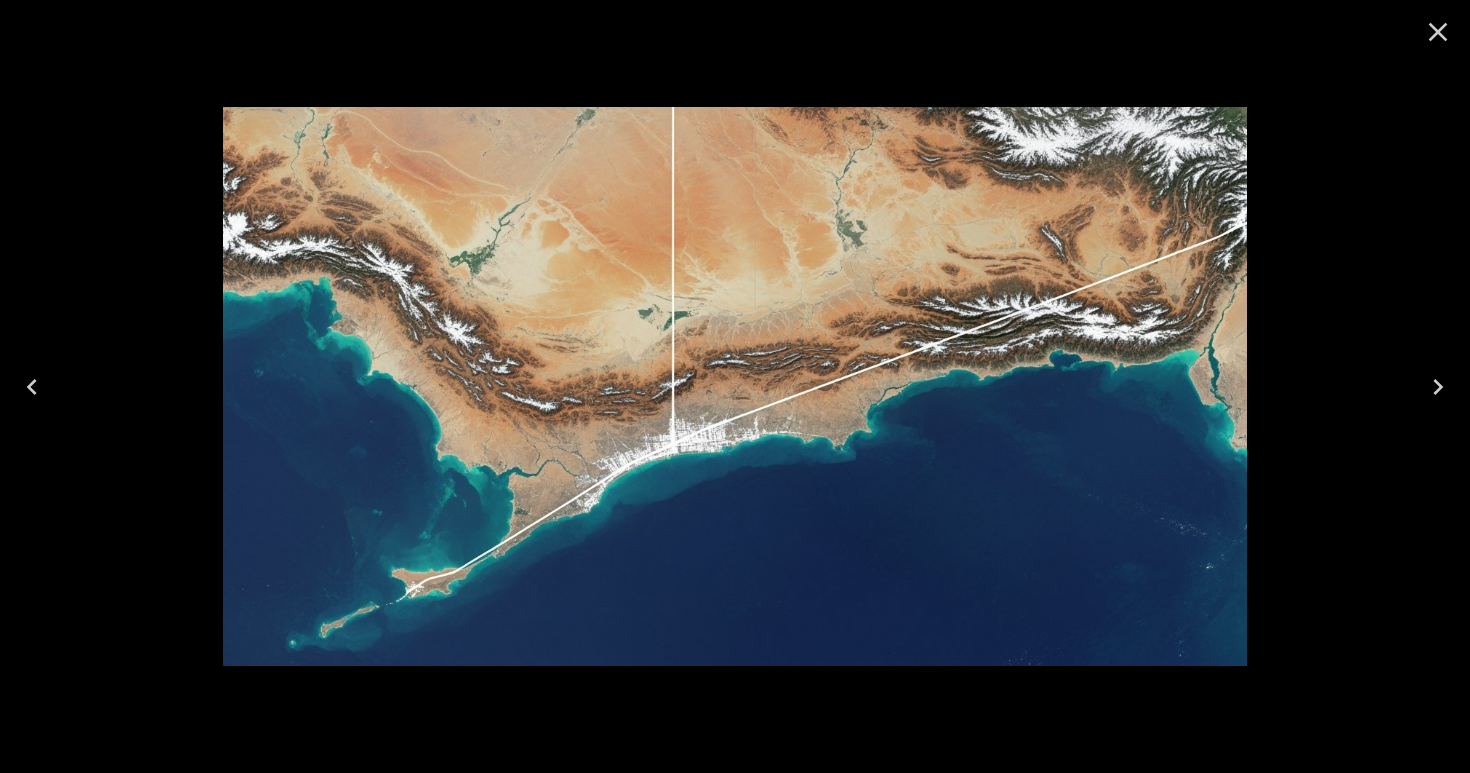 click at bounding box center (1438, 387) 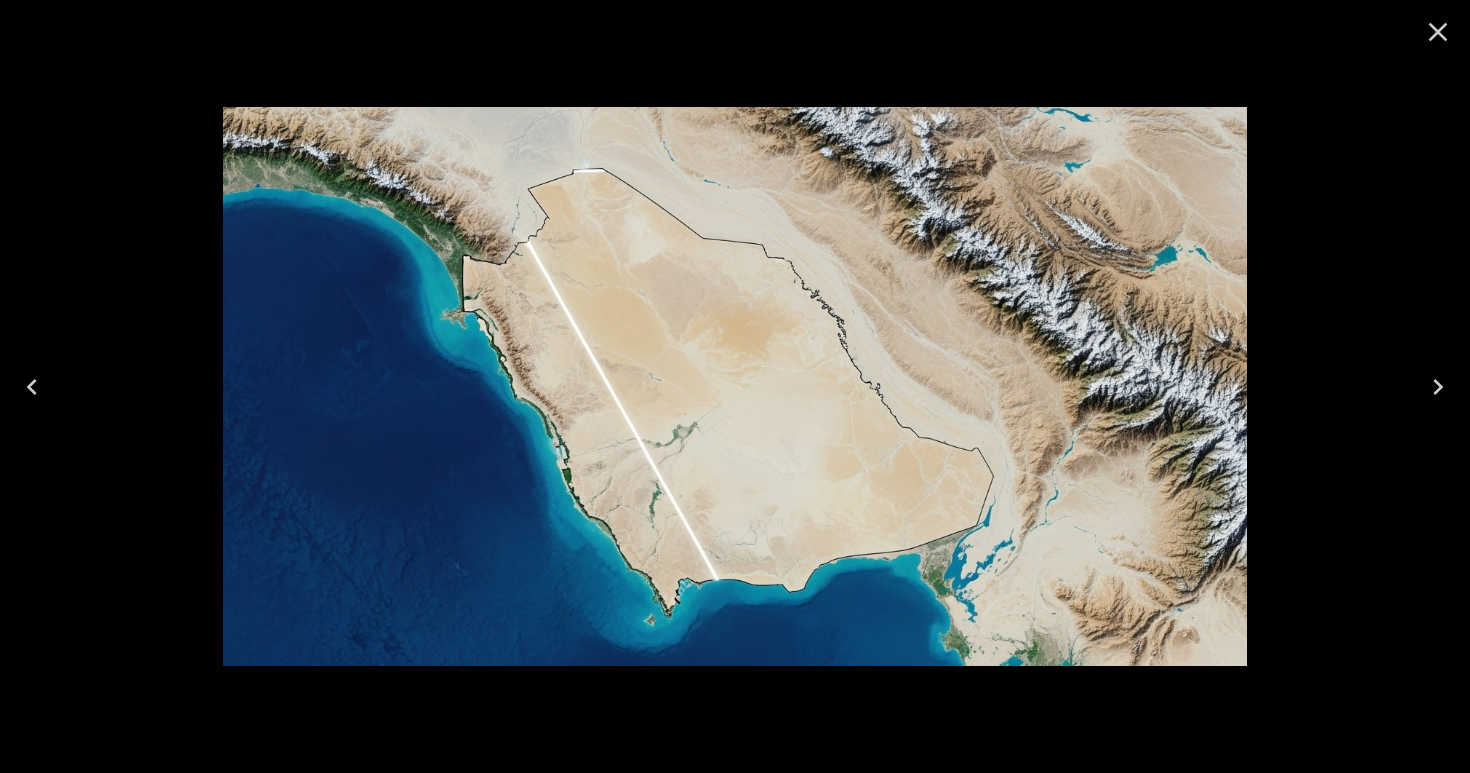 click at bounding box center (735, 386) 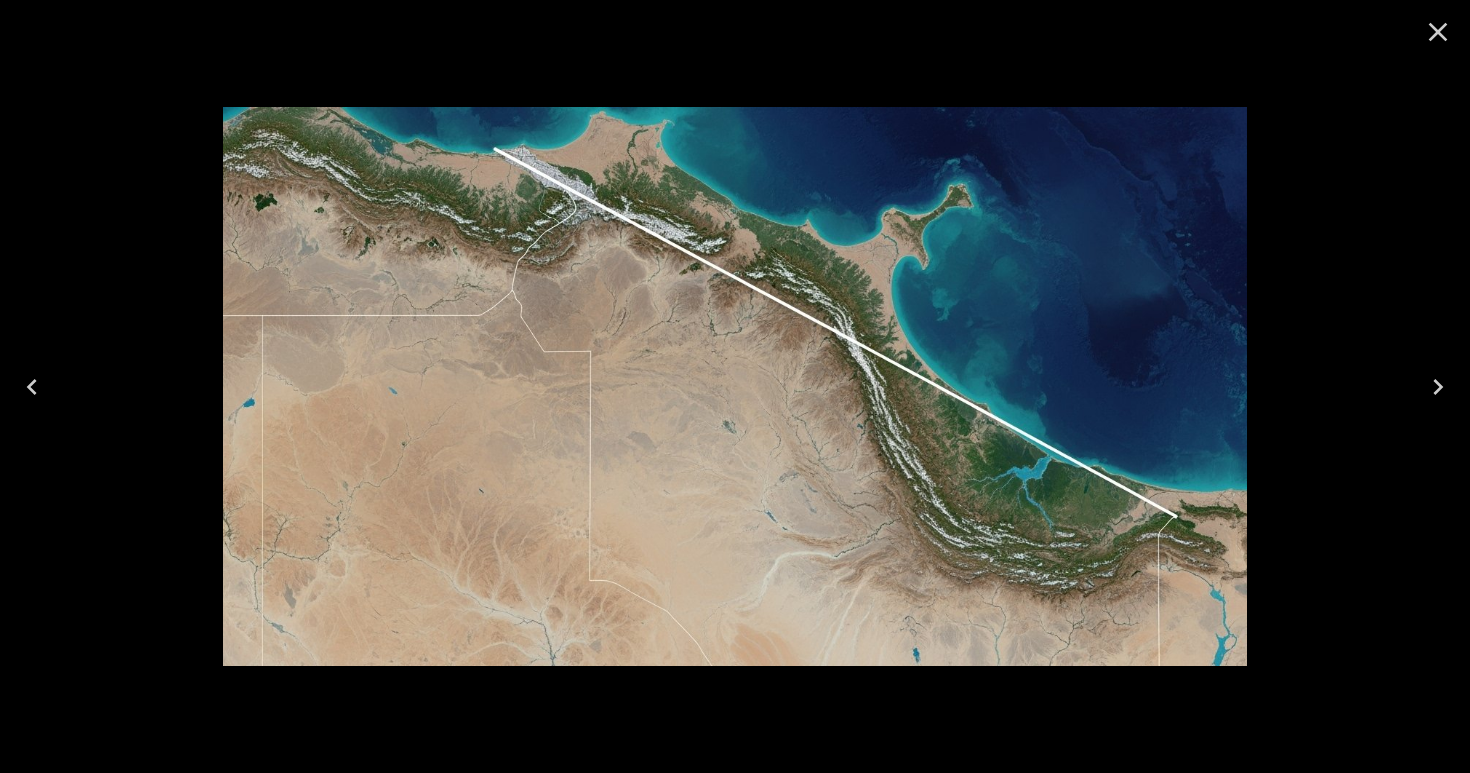 click at bounding box center (735, 386) 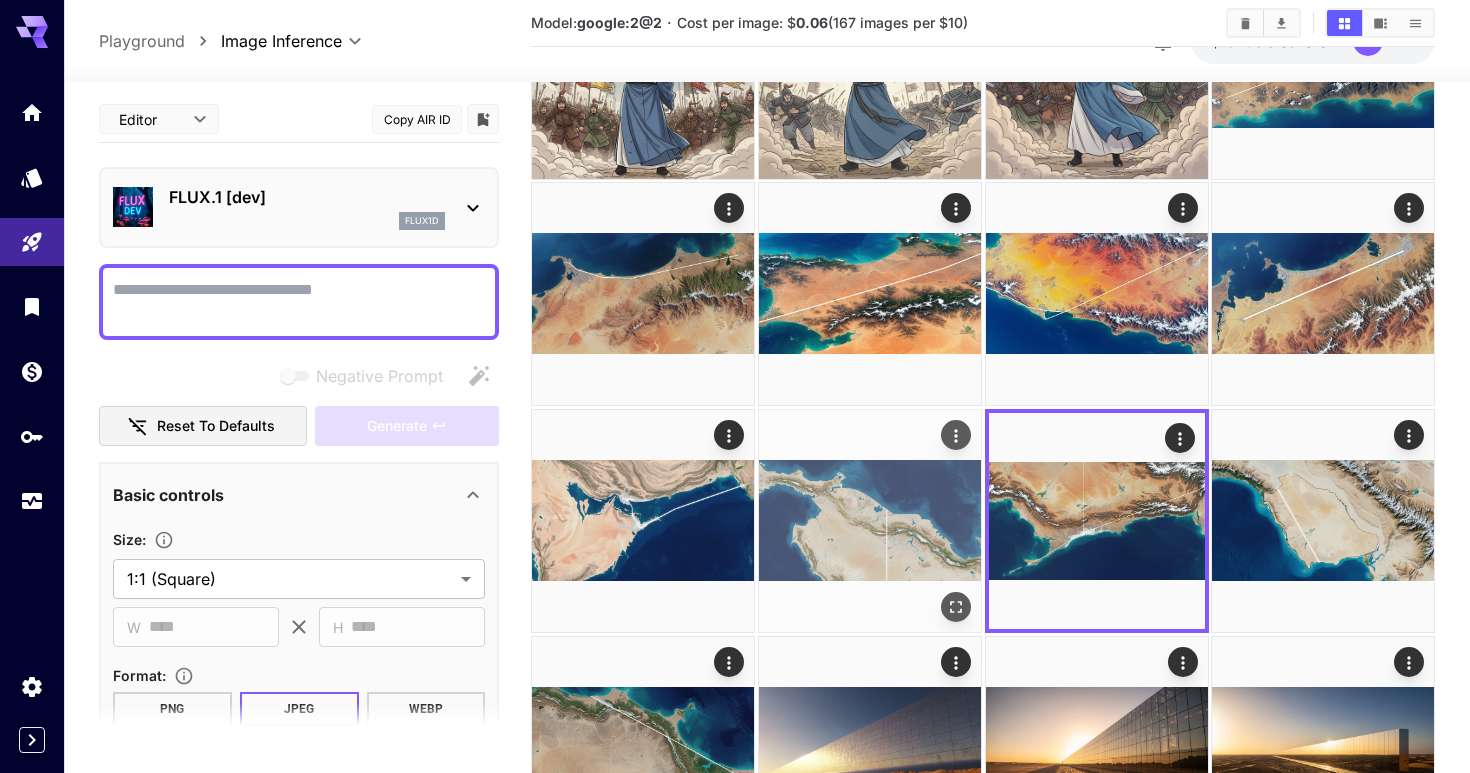 scroll, scrollTop: 1297, scrollLeft: 0, axis: vertical 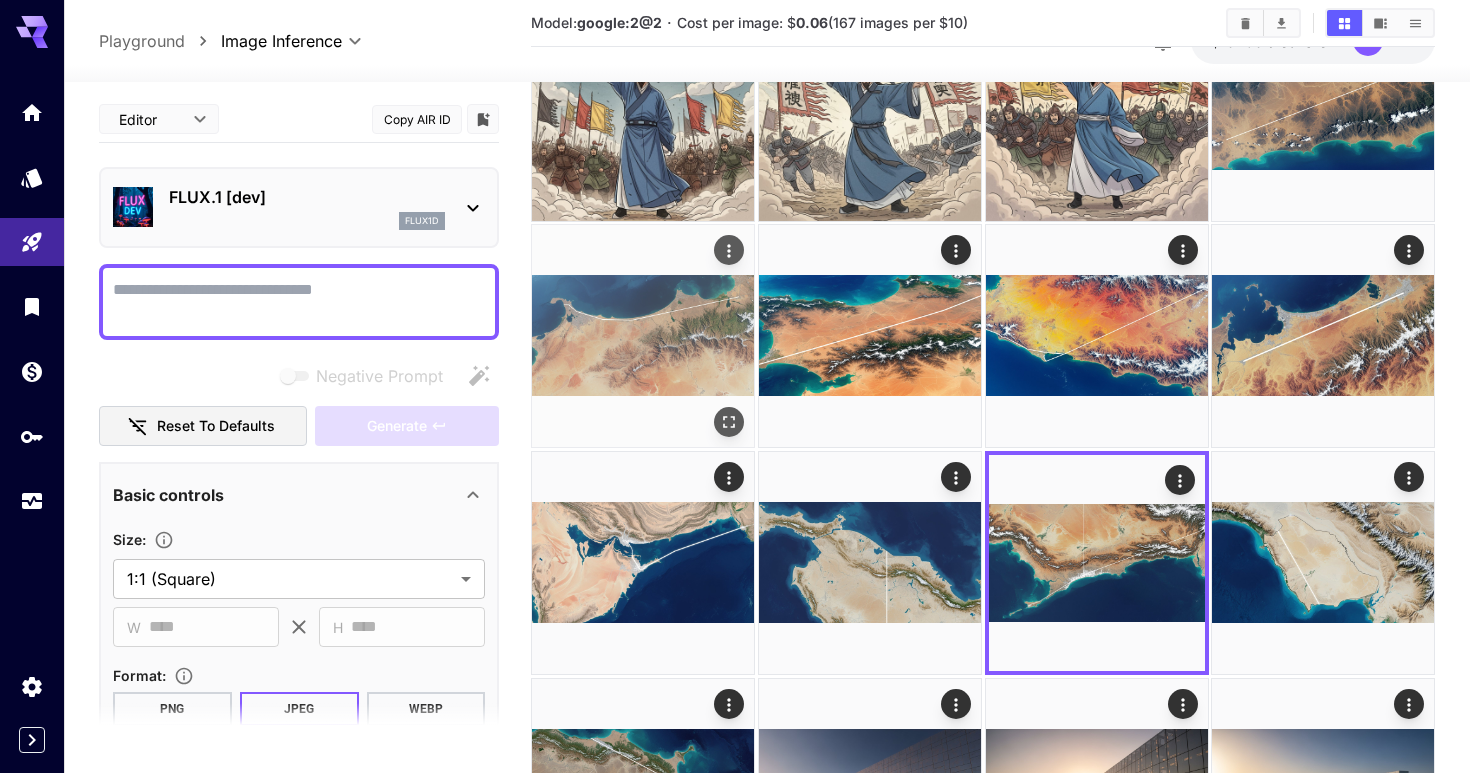 click at bounding box center (643, 336) 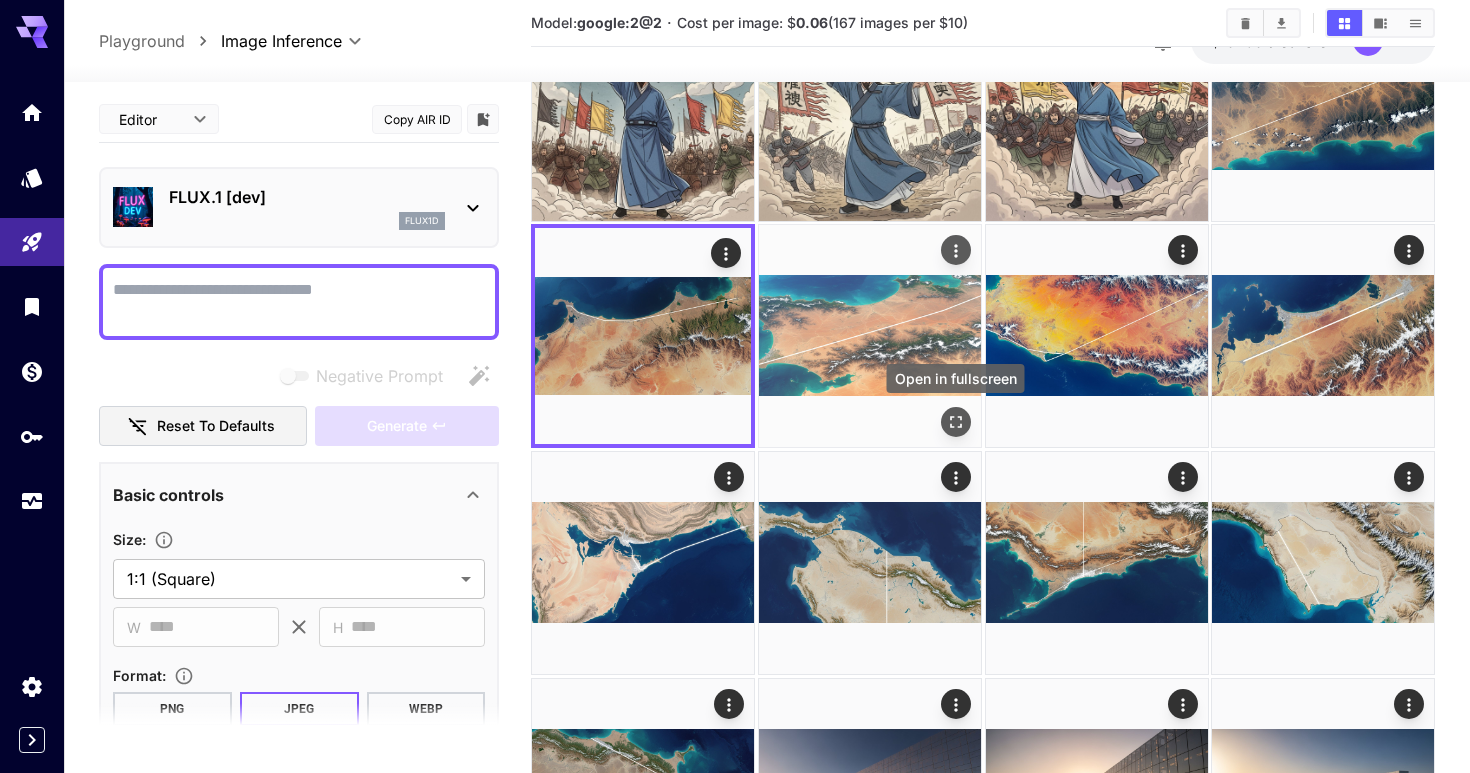 click 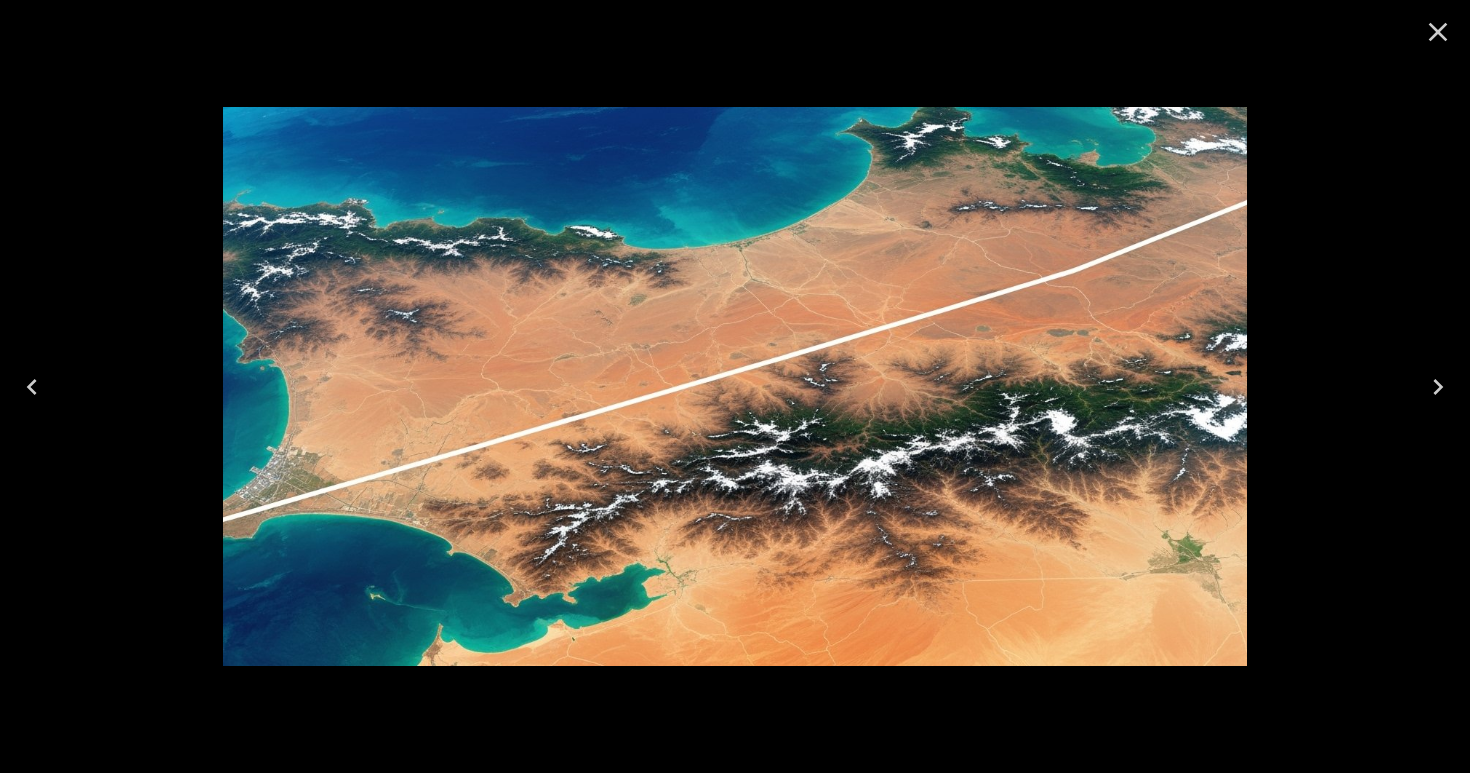 click 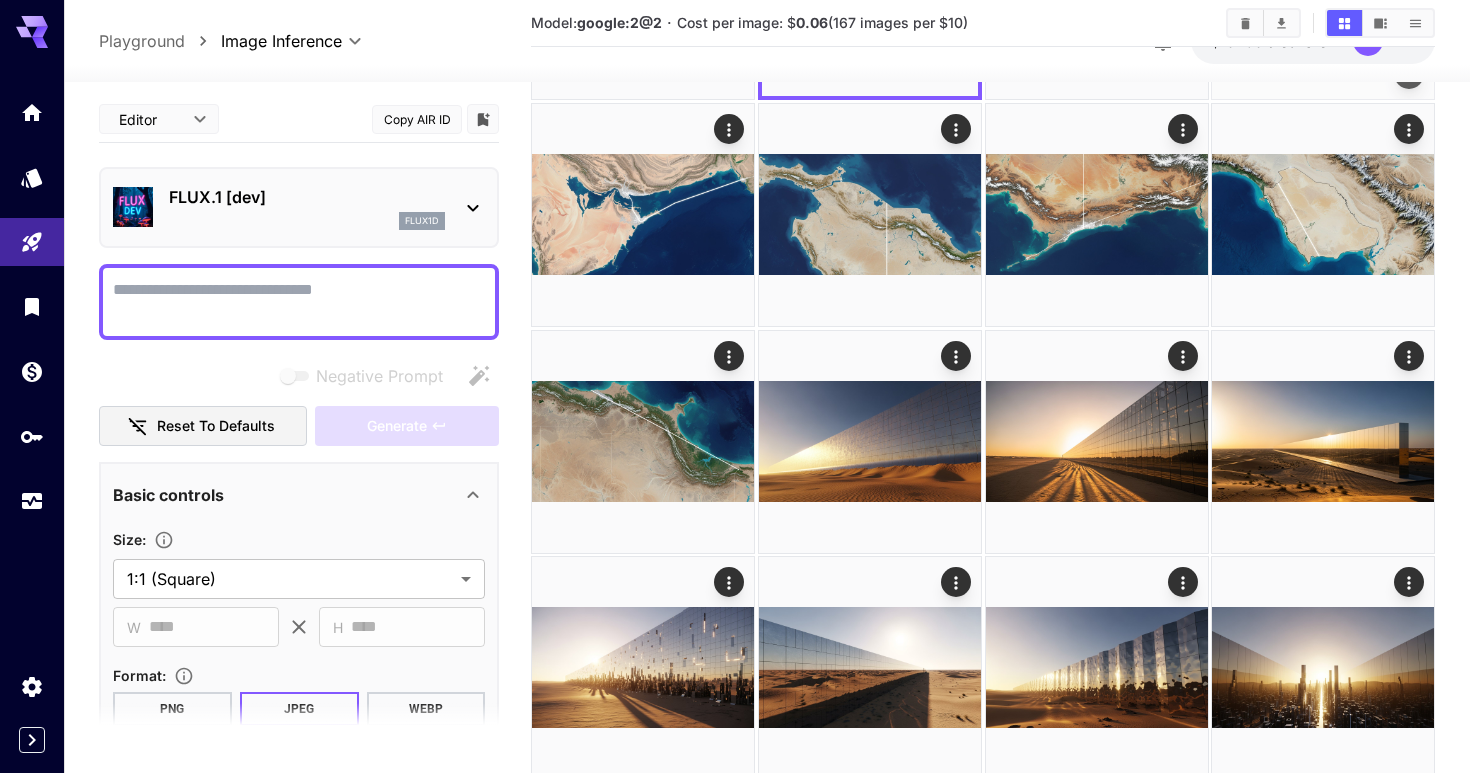 scroll, scrollTop: 1879, scrollLeft: 0, axis: vertical 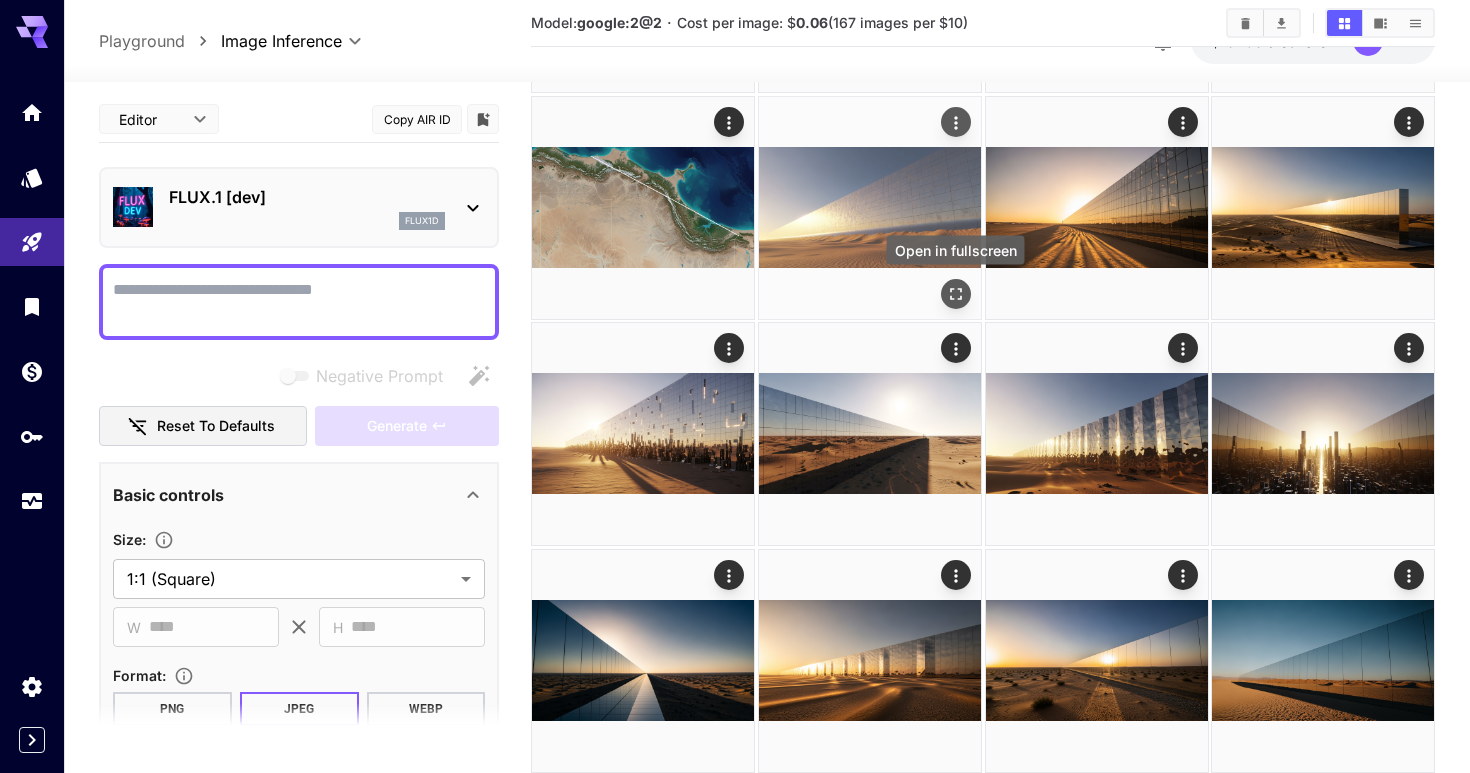 click at bounding box center [955, 293] 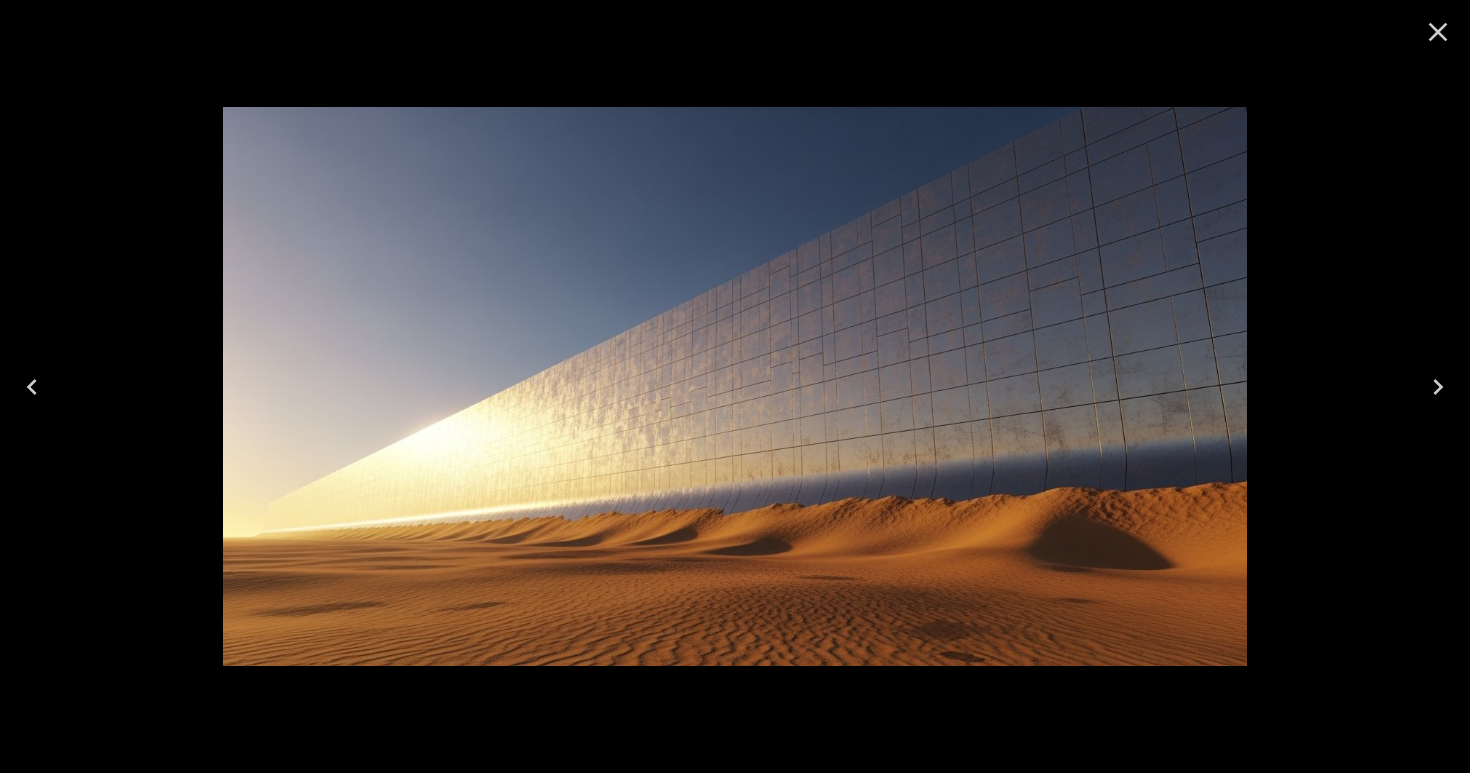 click at bounding box center [735, 386] 